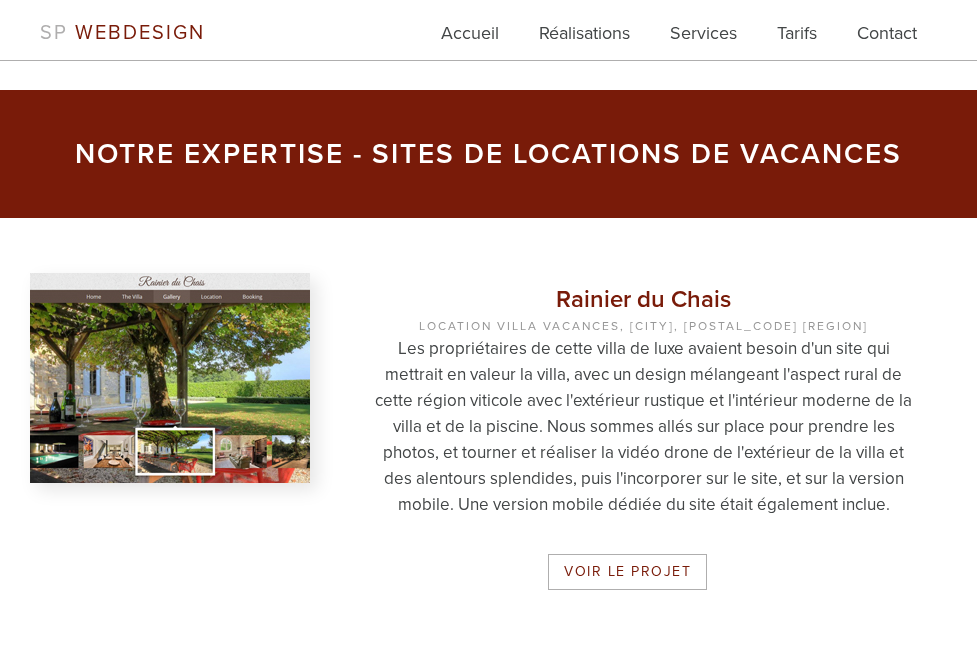 scroll, scrollTop: 1361, scrollLeft: 0, axis: vertical 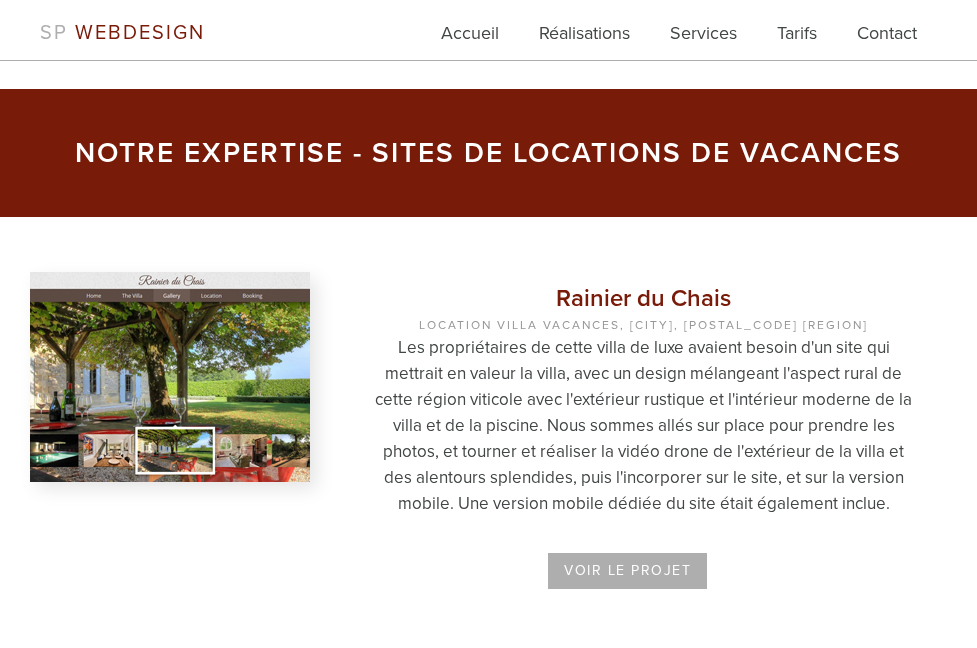 click on "Voir le projet" at bounding box center (627, 571) 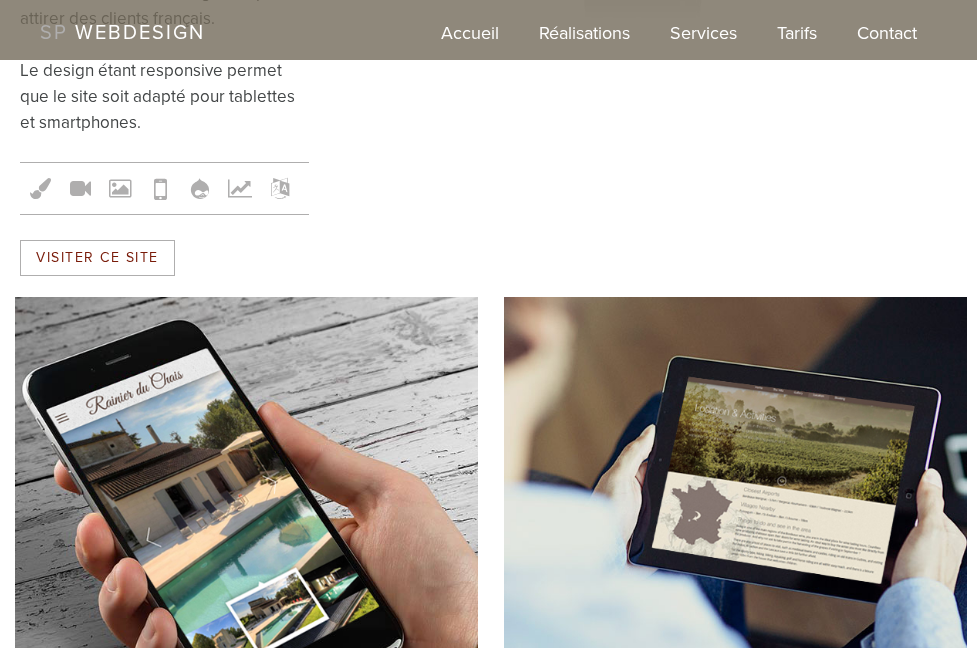 scroll, scrollTop: 1126, scrollLeft: 0, axis: vertical 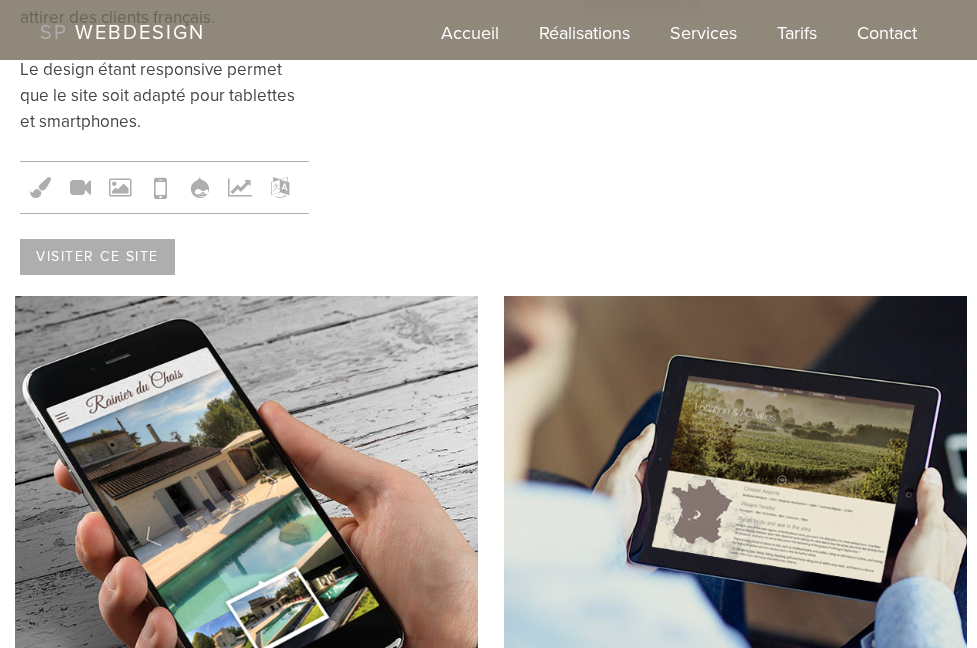 click on "Visiter ce site" at bounding box center (97, 257) 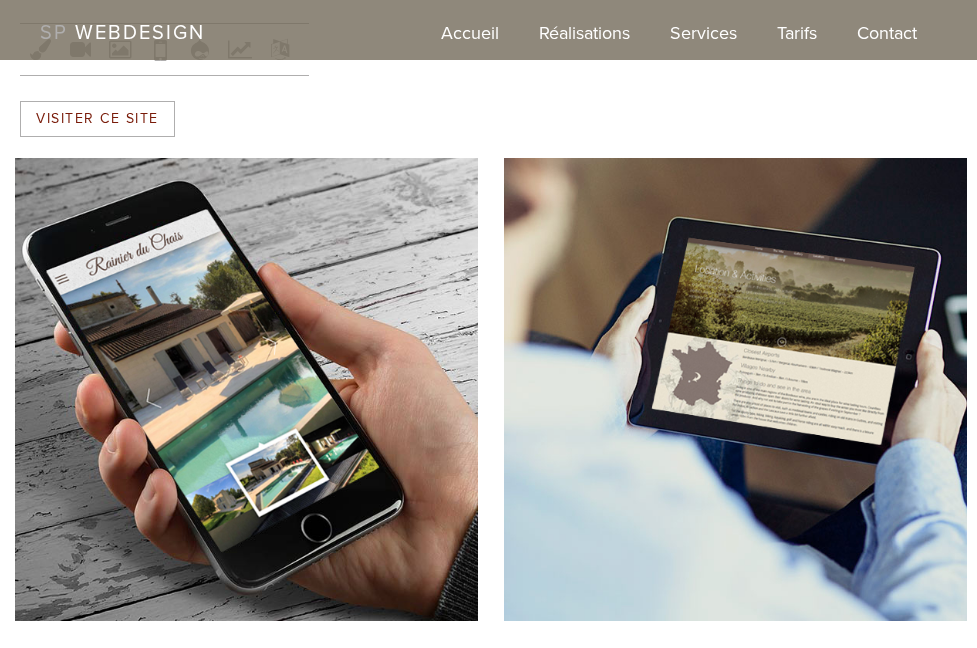 scroll, scrollTop: 1255, scrollLeft: 0, axis: vertical 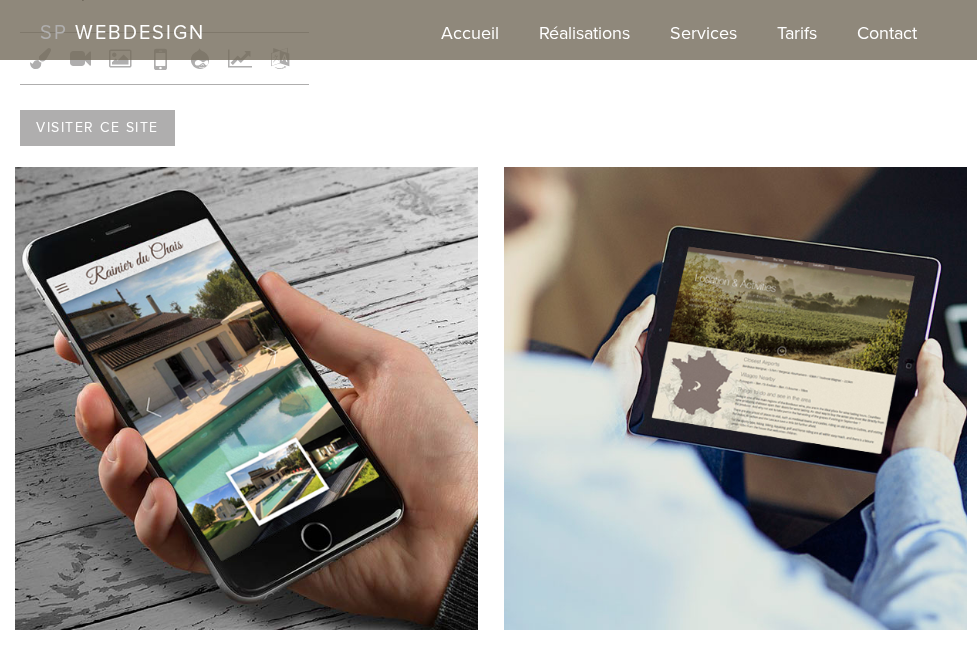 click on "Visiter ce site" at bounding box center [97, 128] 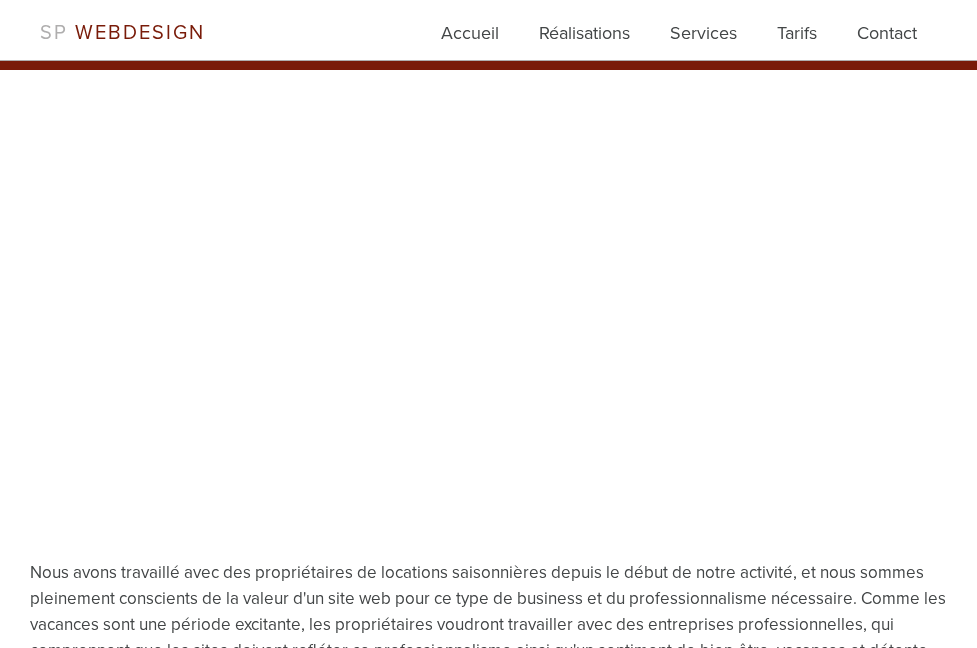 scroll, scrollTop: 0, scrollLeft: 0, axis: both 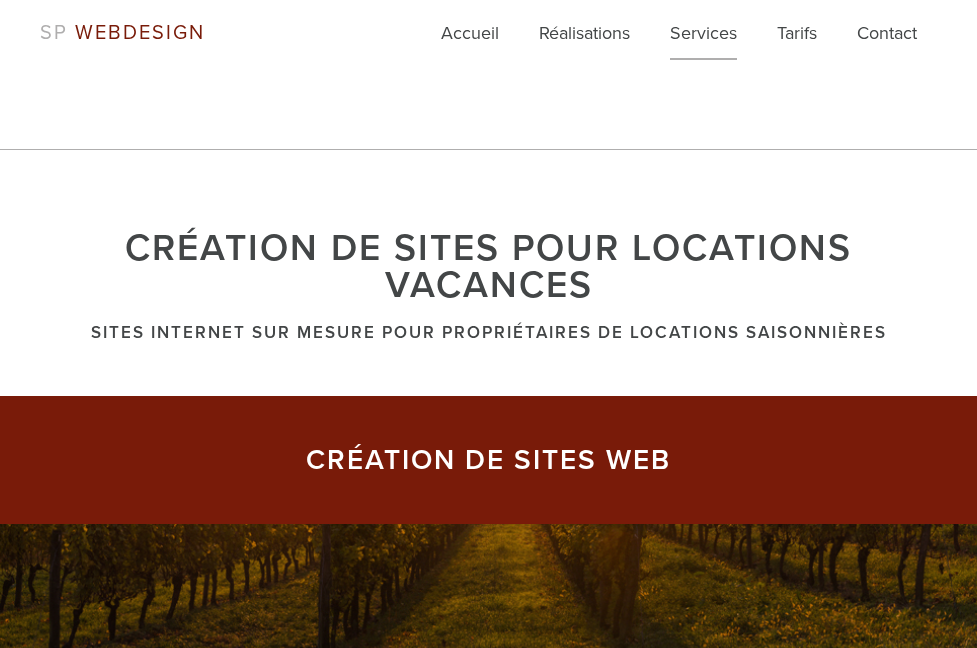 click on "Services" at bounding box center [703, 40] 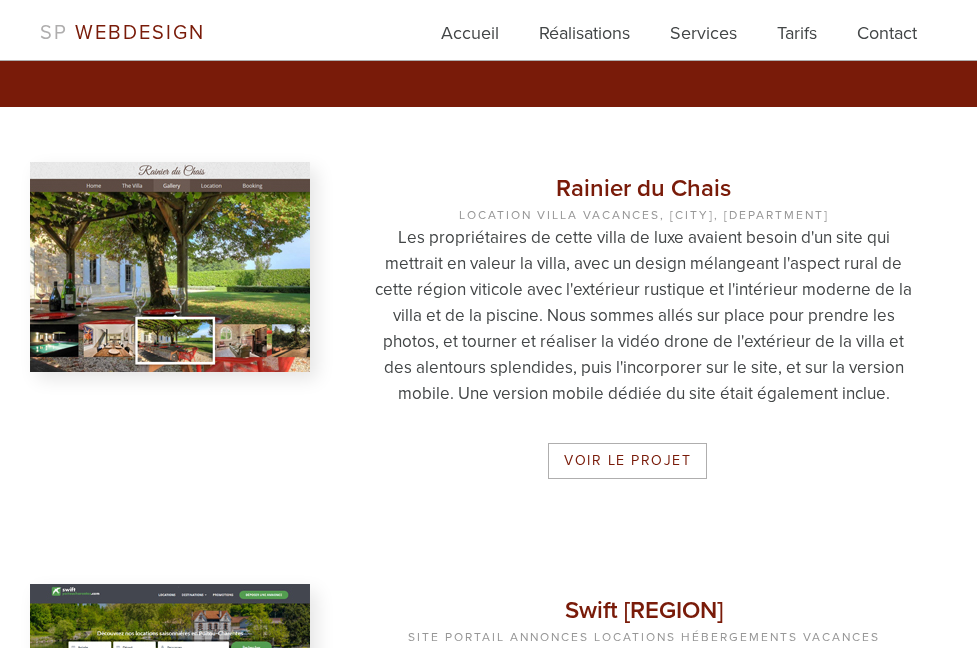 scroll, scrollTop: 1472, scrollLeft: 0, axis: vertical 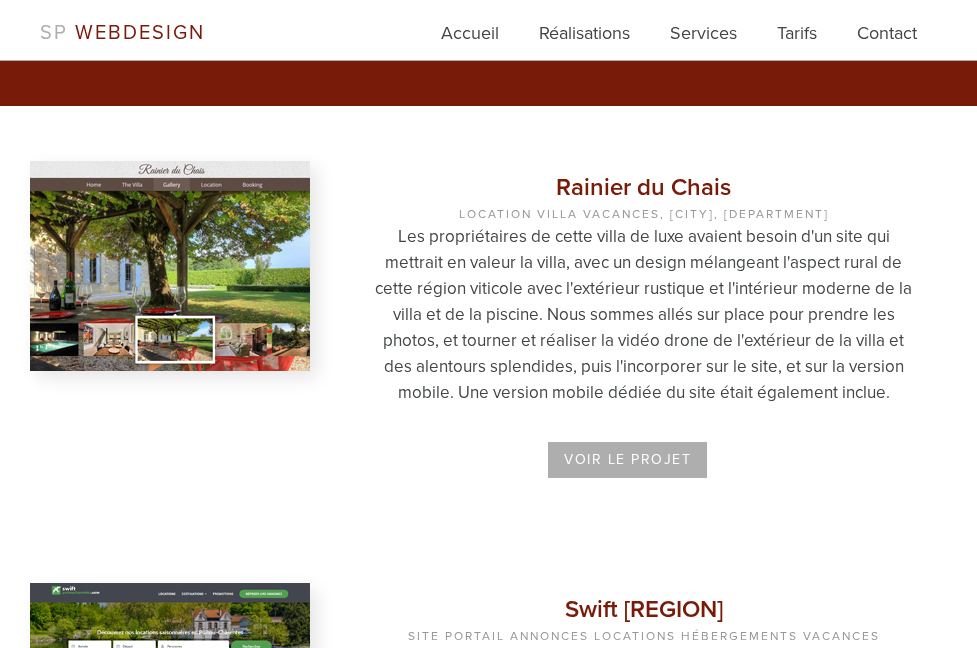 click on "Voir le projet" at bounding box center [627, 460] 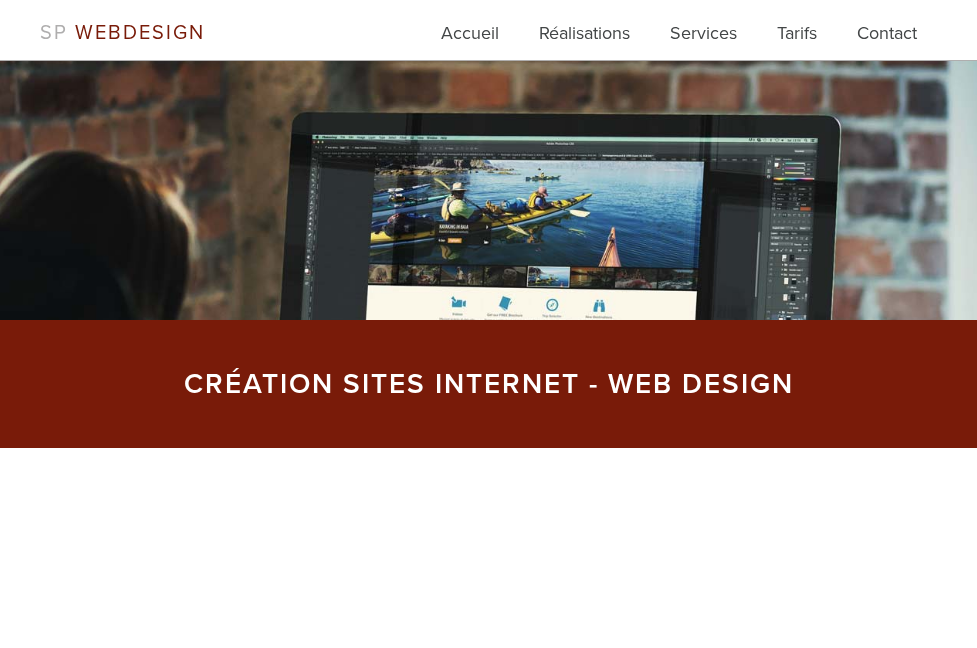 scroll, scrollTop: 0, scrollLeft: 0, axis: both 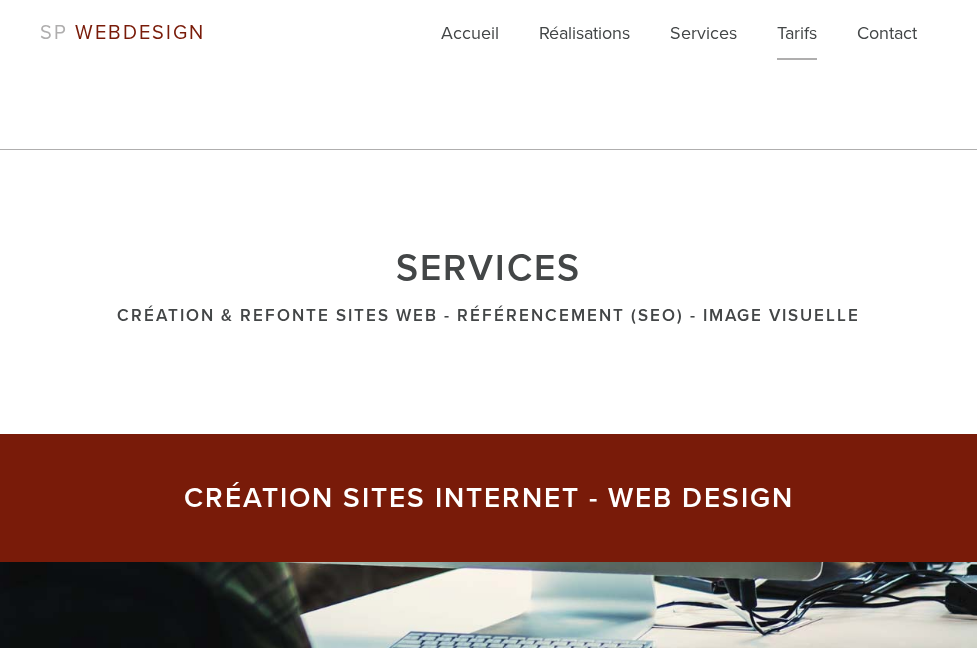 click on "Tarifs" at bounding box center (797, 40) 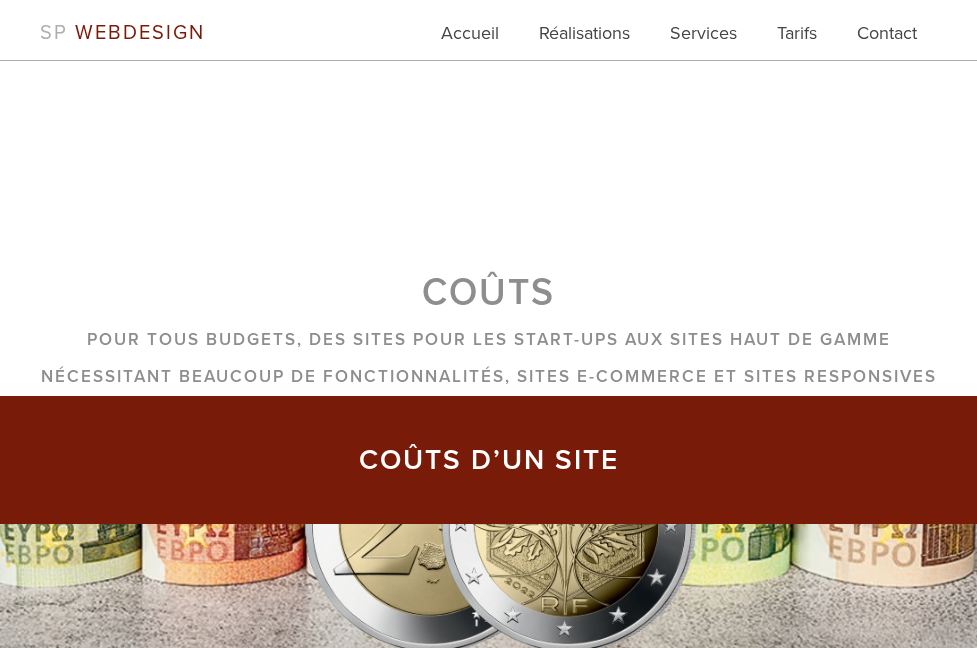 scroll, scrollTop: 26, scrollLeft: 0, axis: vertical 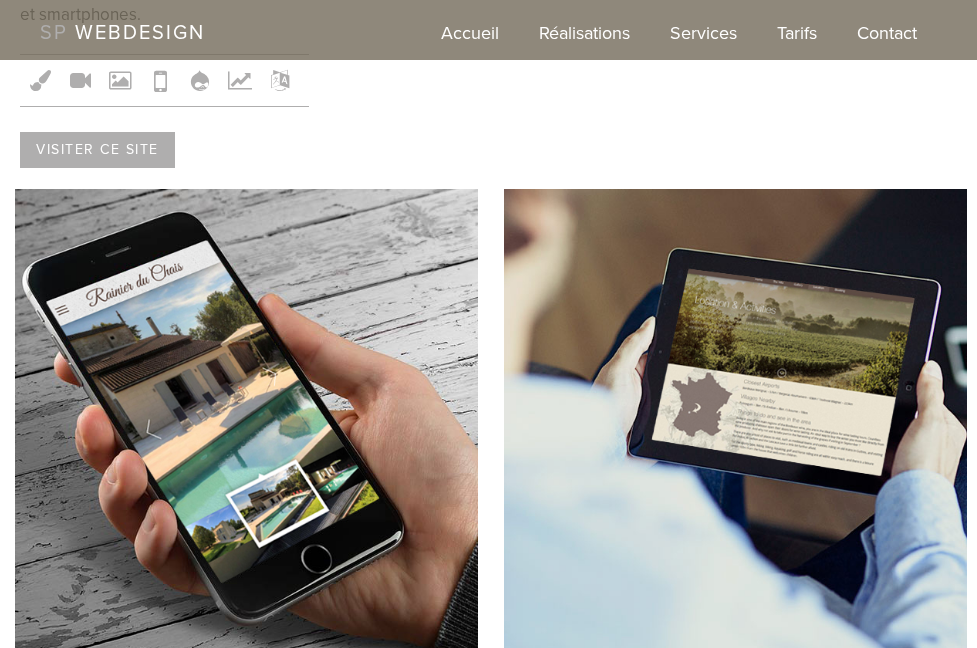 click on "Visiter ce site" at bounding box center (97, 150) 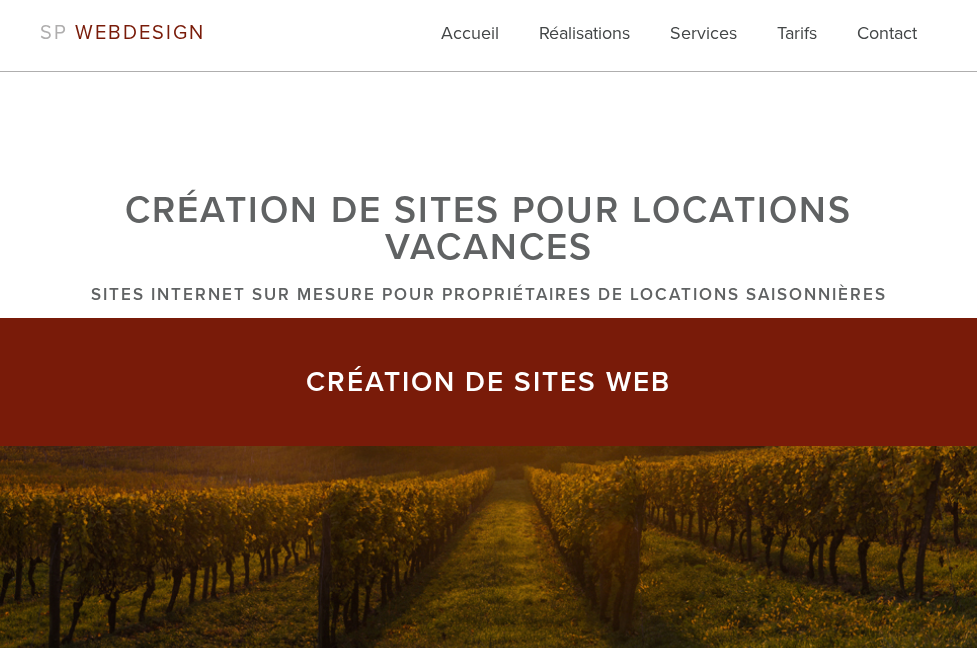 scroll, scrollTop: 79, scrollLeft: 0, axis: vertical 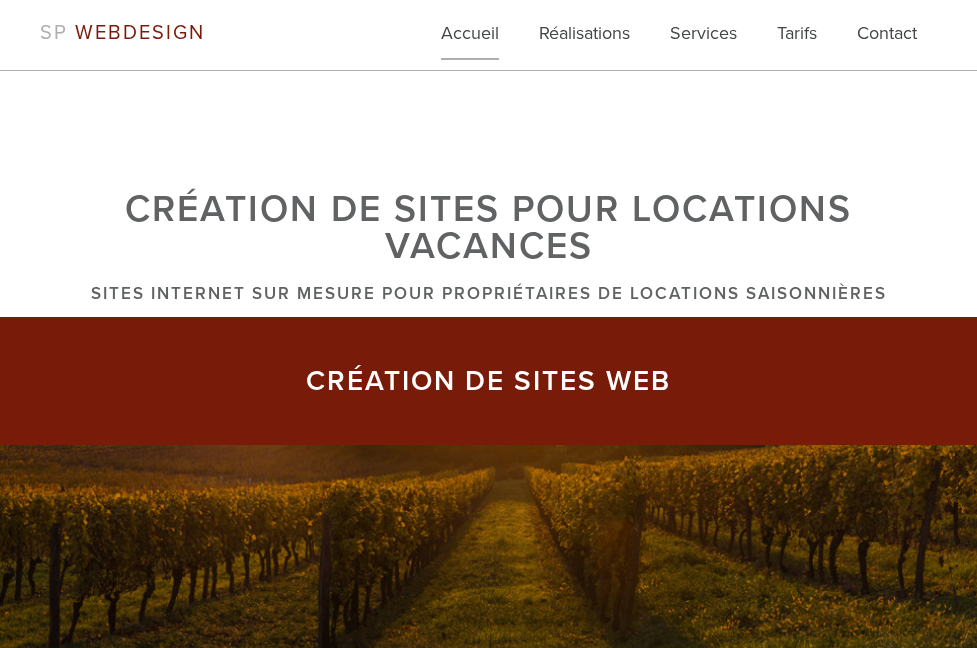 click on "Accueil" at bounding box center [470, 40] 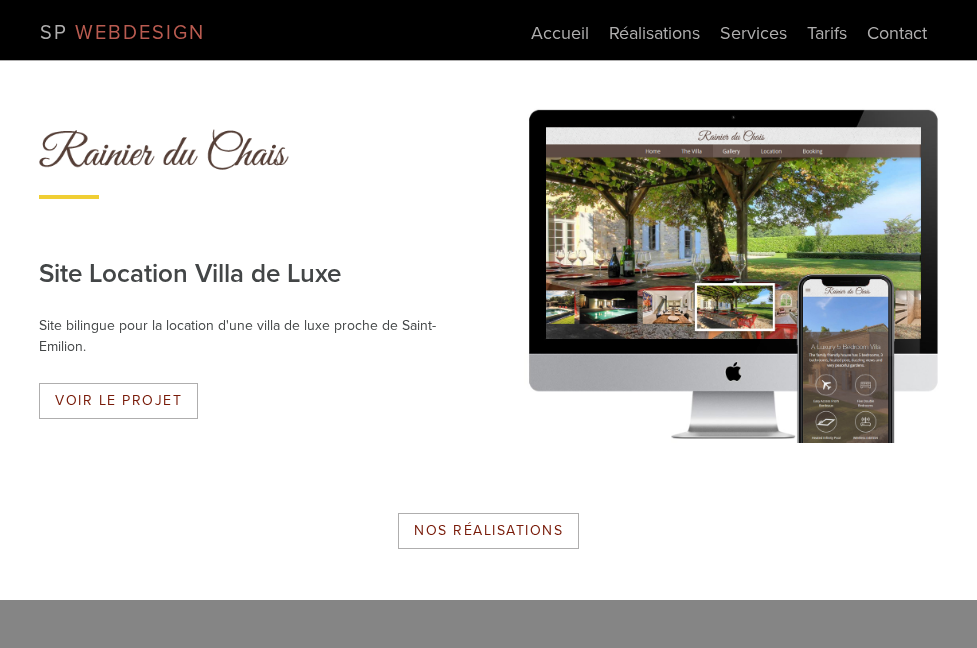 scroll, scrollTop: 1860, scrollLeft: 0, axis: vertical 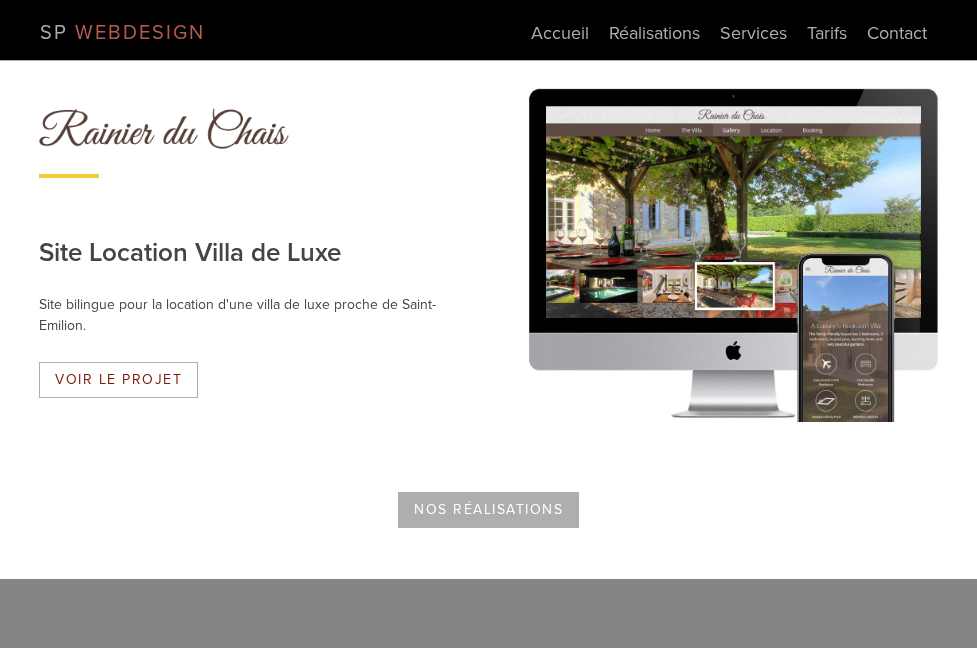 click on "Nos Réalisations" at bounding box center (488, 510) 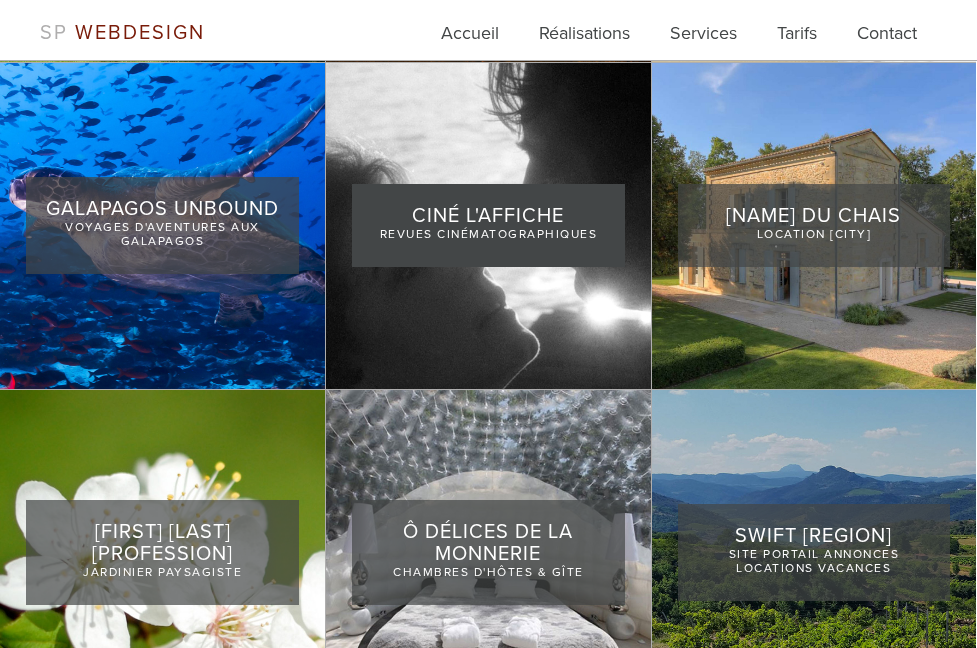 scroll, scrollTop: 740, scrollLeft: 0, axis: vertical 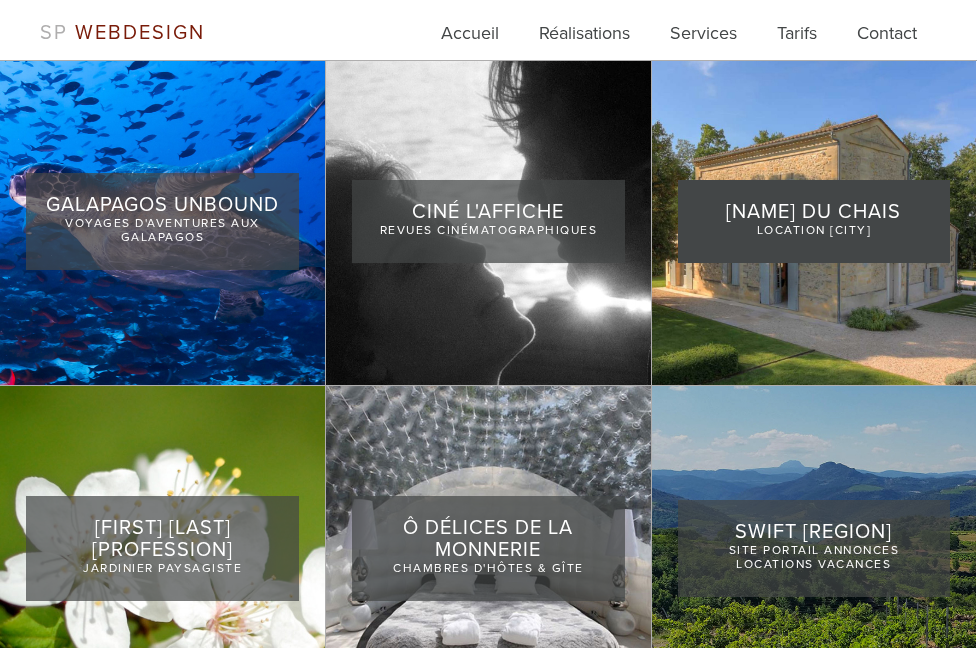 click at bounding box center (814, 221) 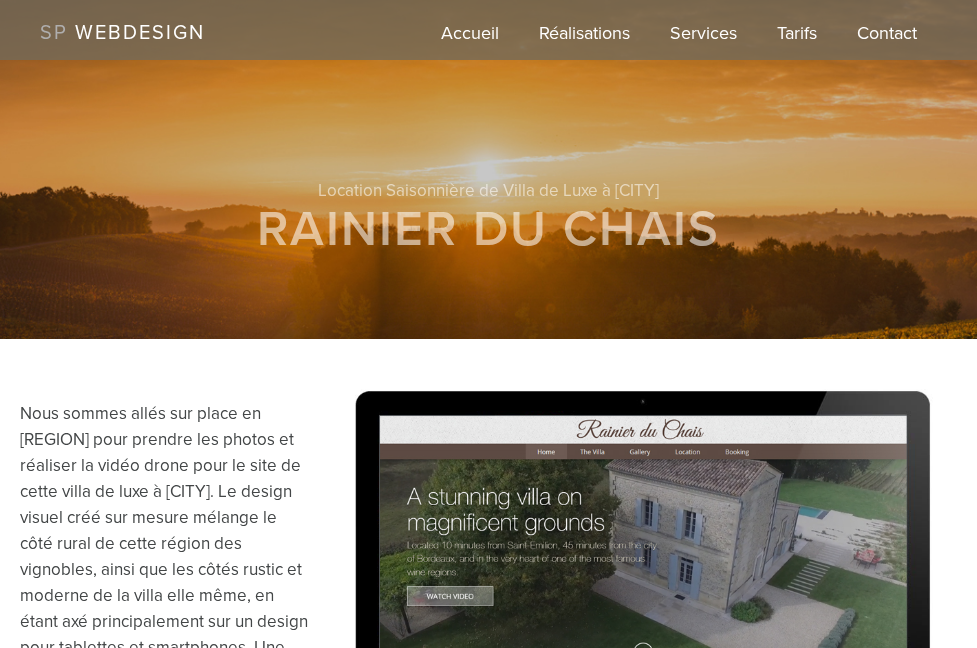 scroll, scrollTop: 245, scrollLeft: 0, axis: vertical 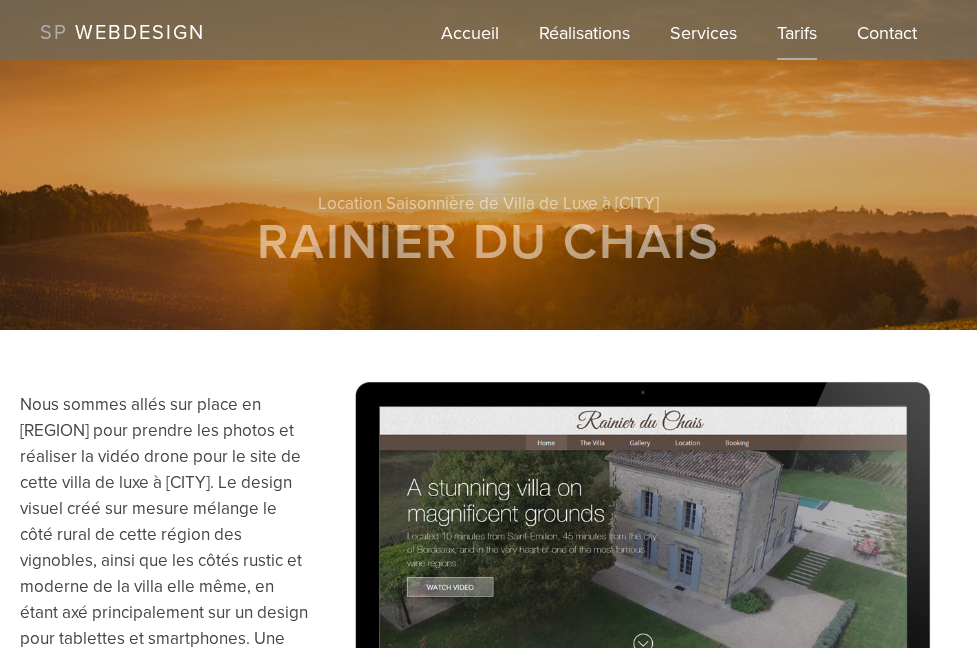 click on "Tarifs" at bounding box center [797, 40] 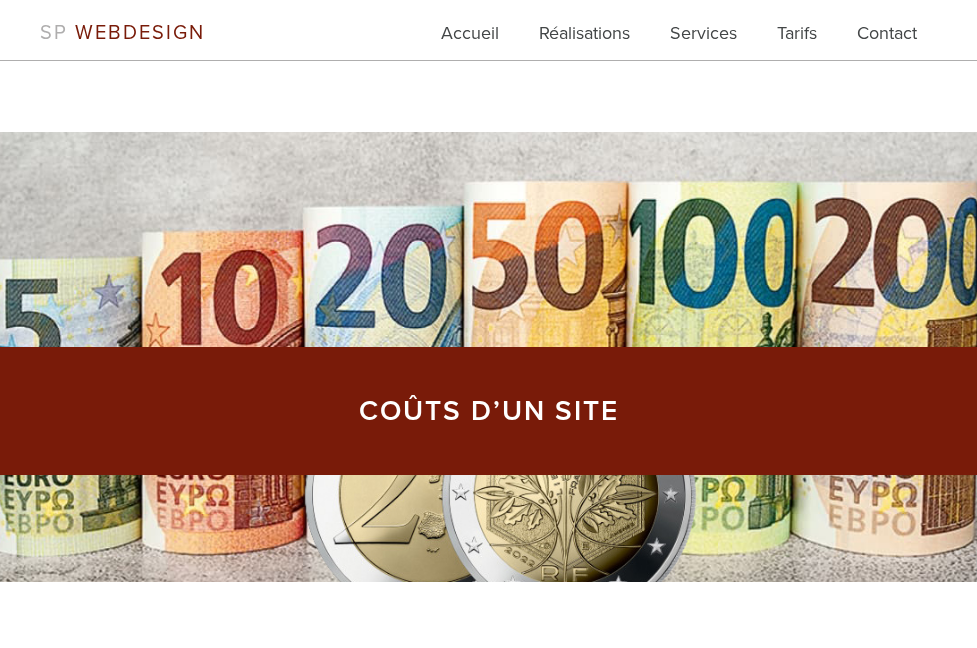 scroll, scrollTop: 0, scrollLeft: 0, axis: both 